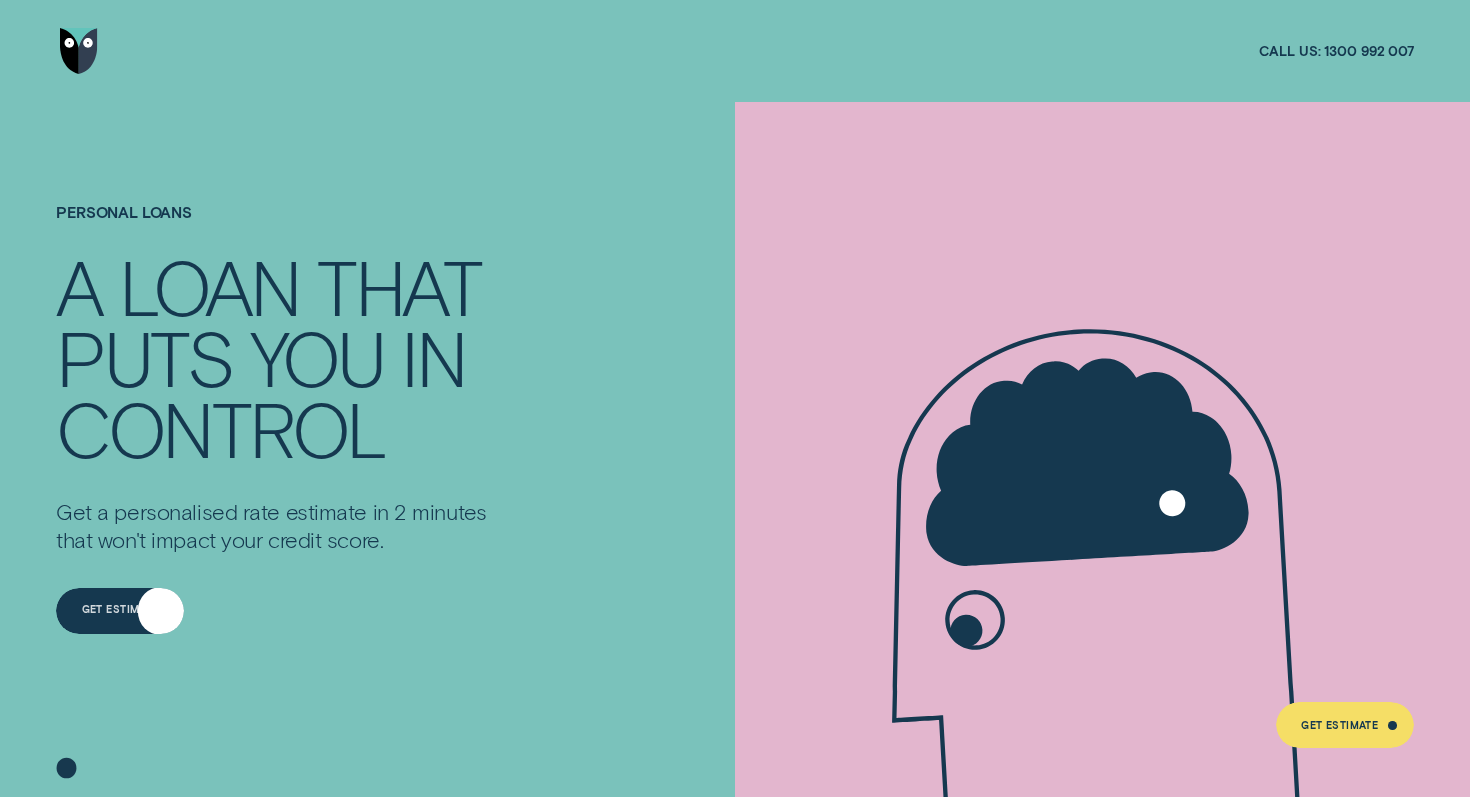 scroll, scrollTop: 0, scrollLeft: 0, axis: both 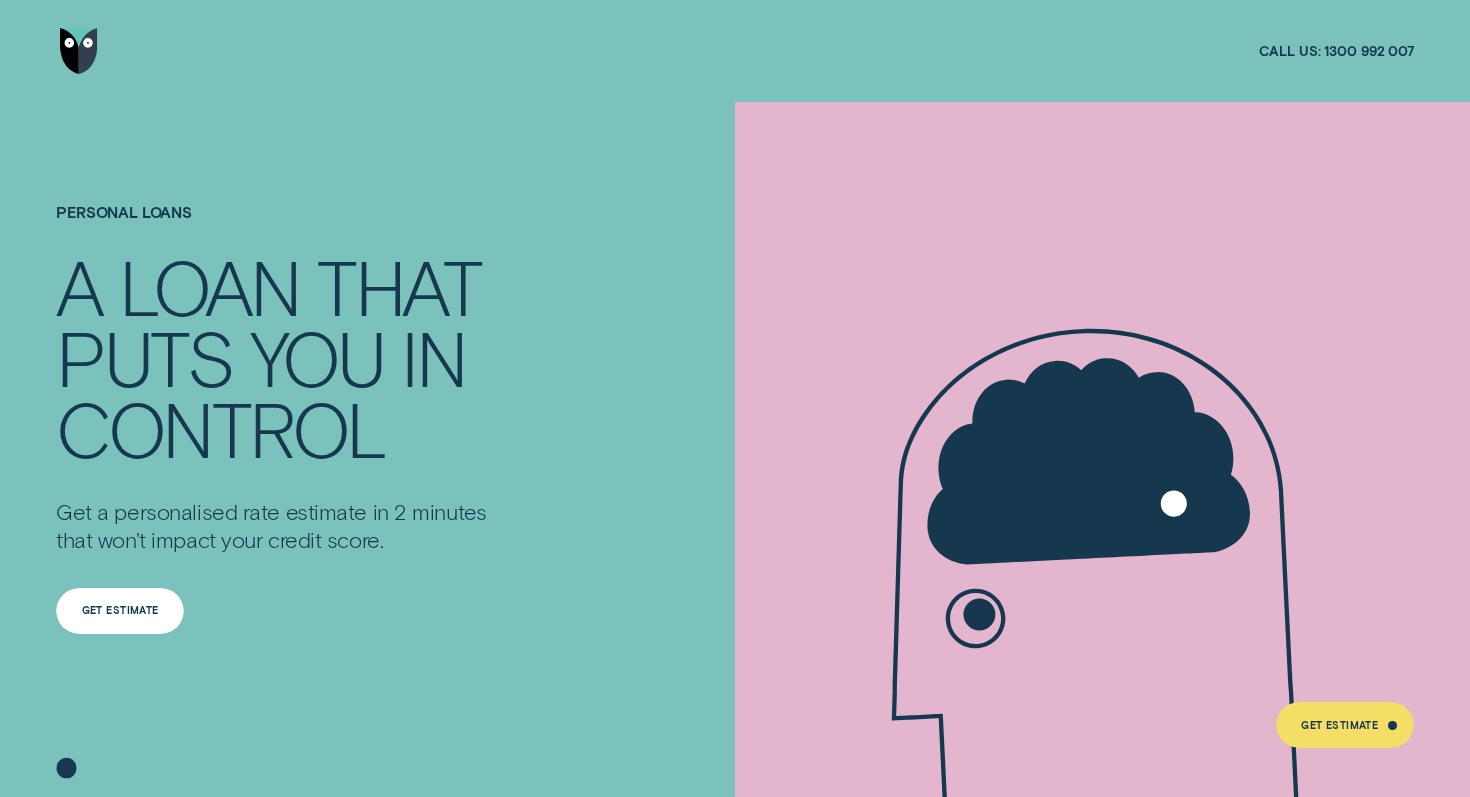 click on "Get Estimate" at bounding box center [120, 611] 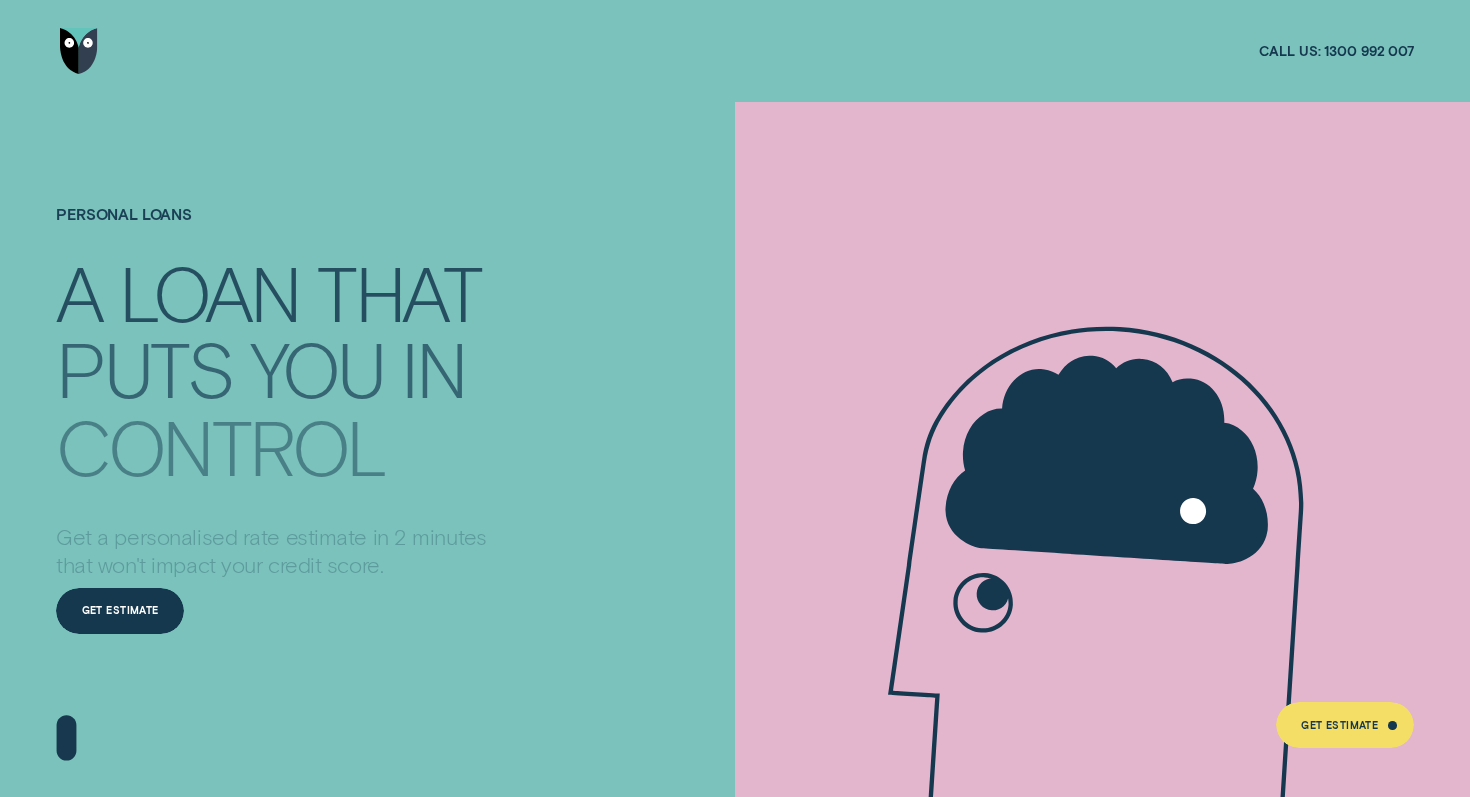 scroll, scrollTop: 0, scrollLeft: 0, axis: both 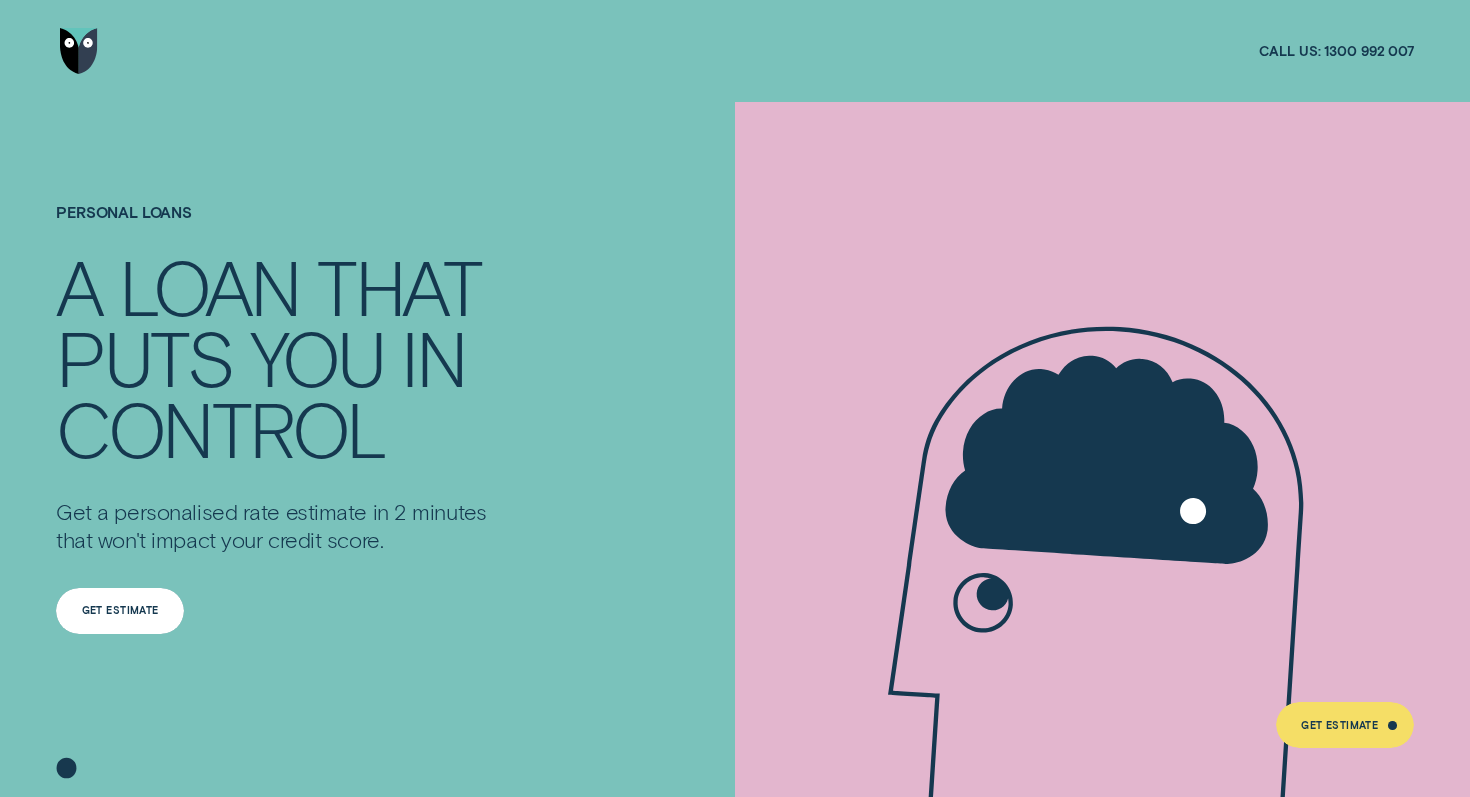 click on "Get Estimate" at bounding box center (120, 611) 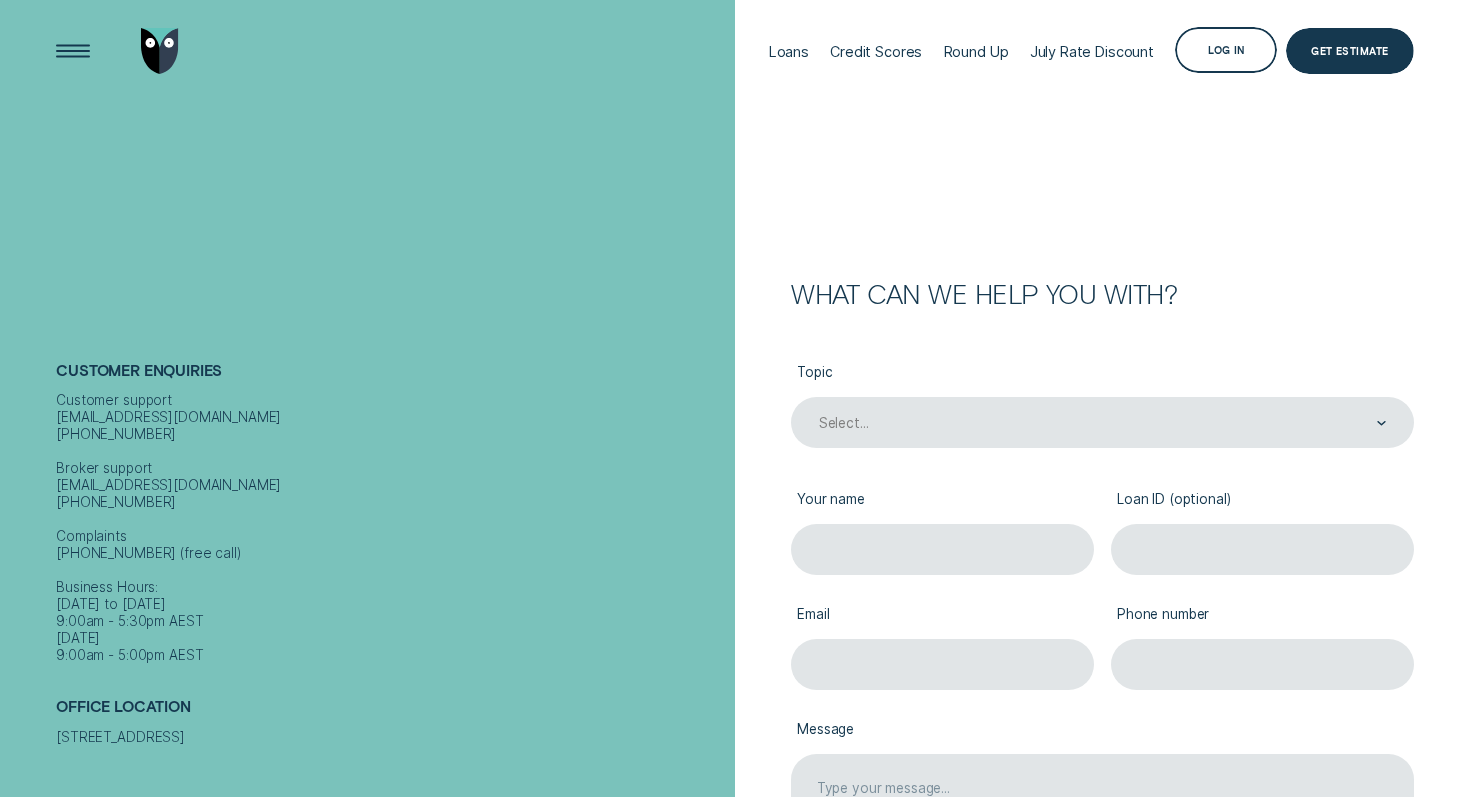 scroll, scrollTop: 0, scrollLeft: 0, axis: both 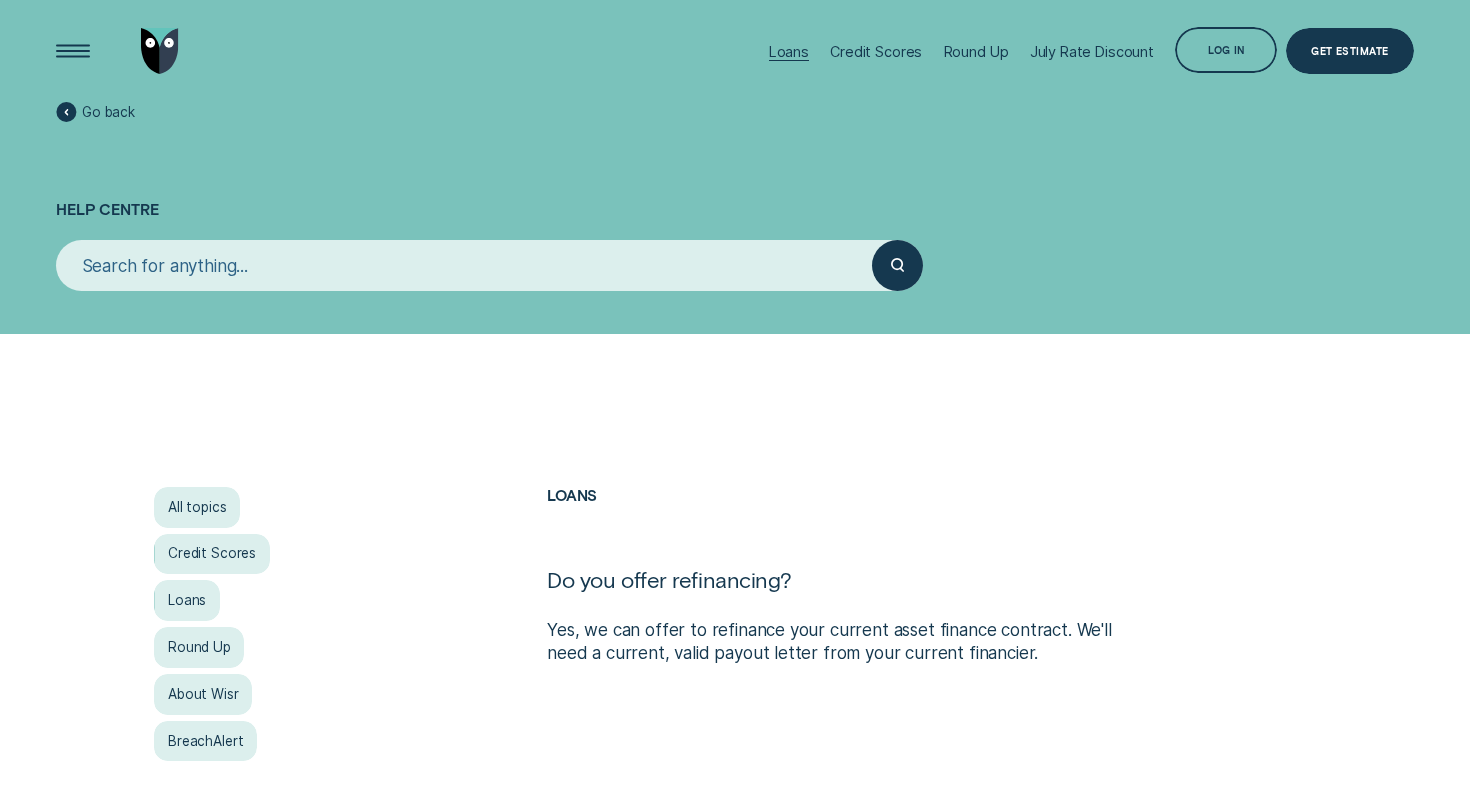 click at bounding box center (789, 60) 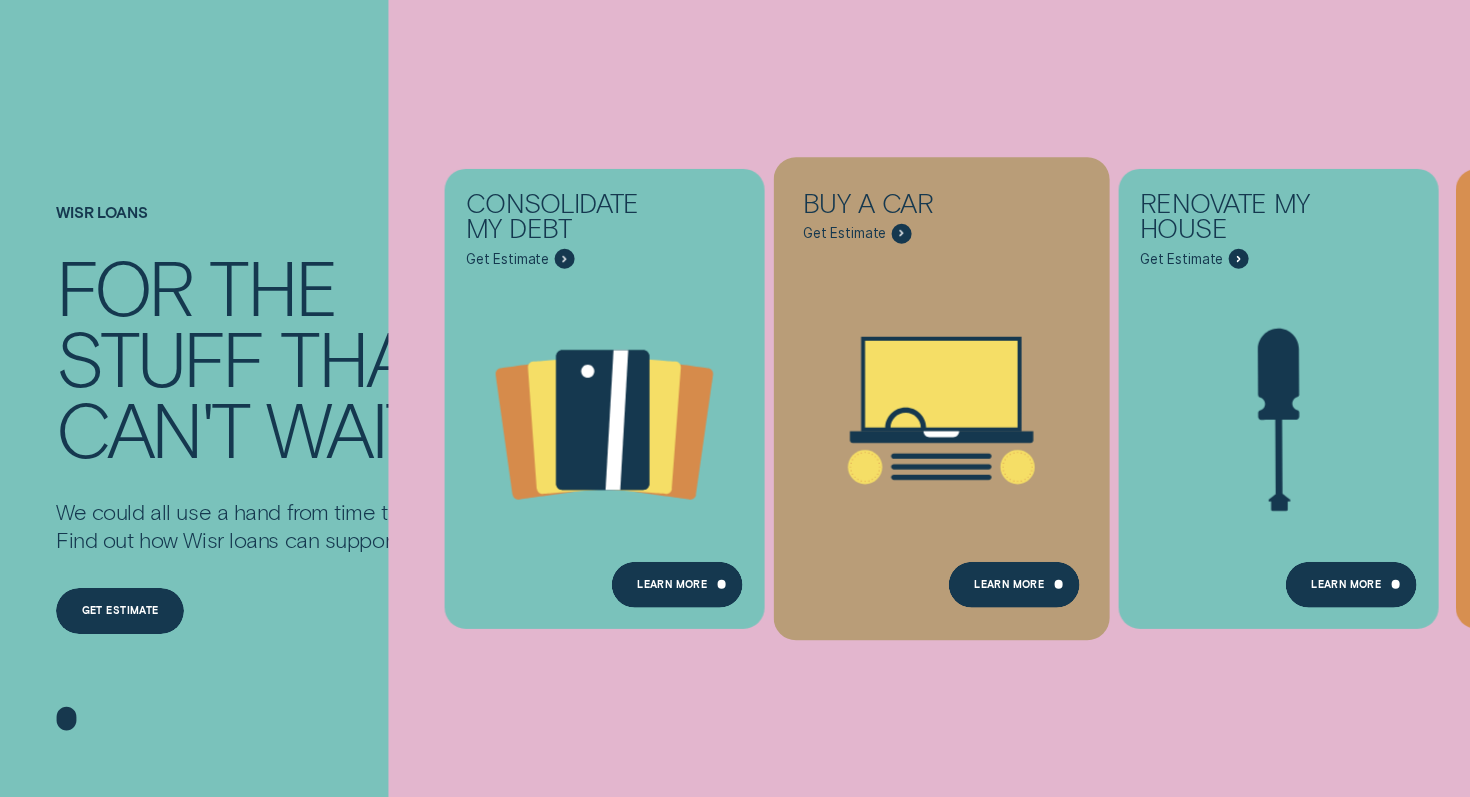 scroll, scrollTop: 147, scrollLeft: 0, axis: vertical 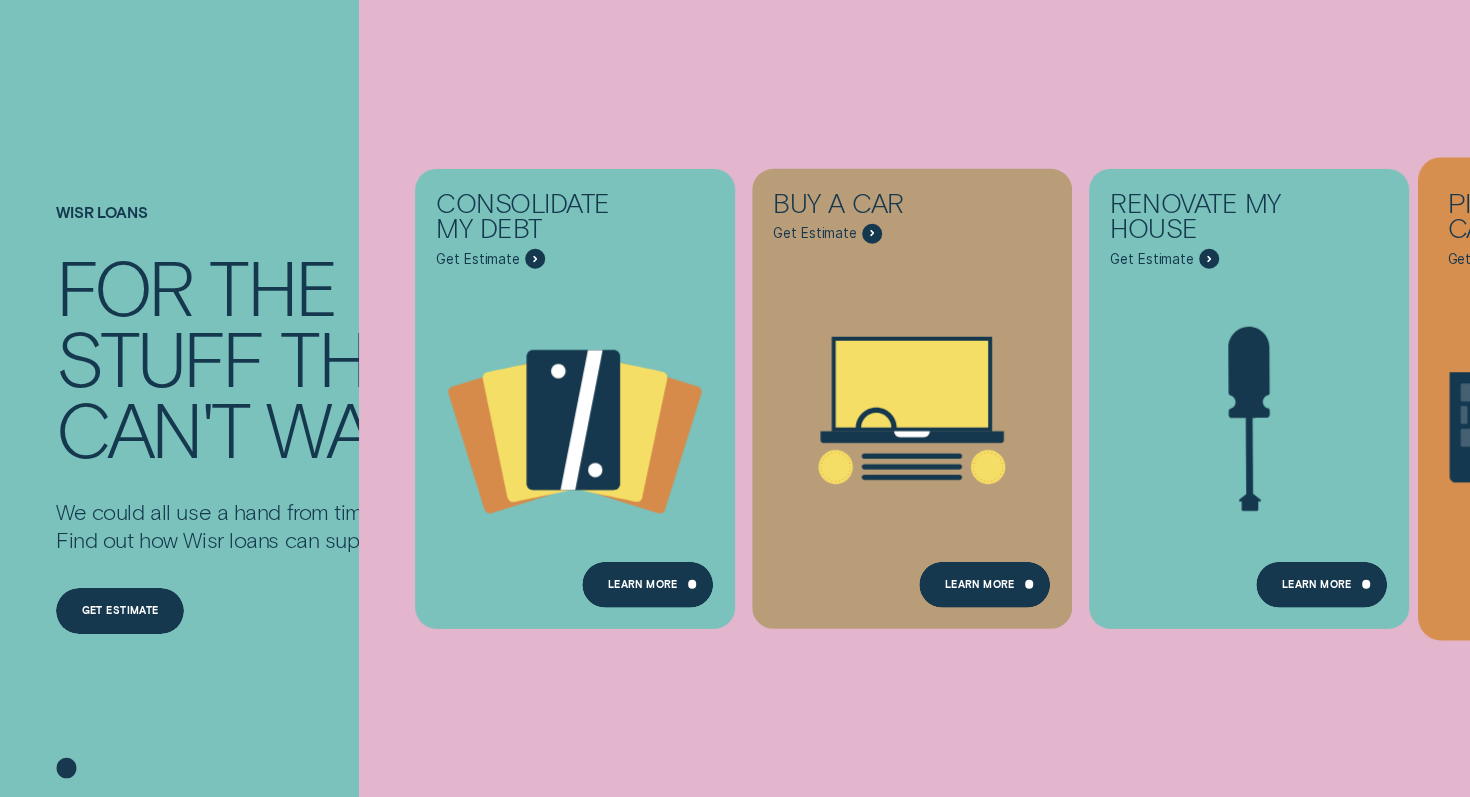 click 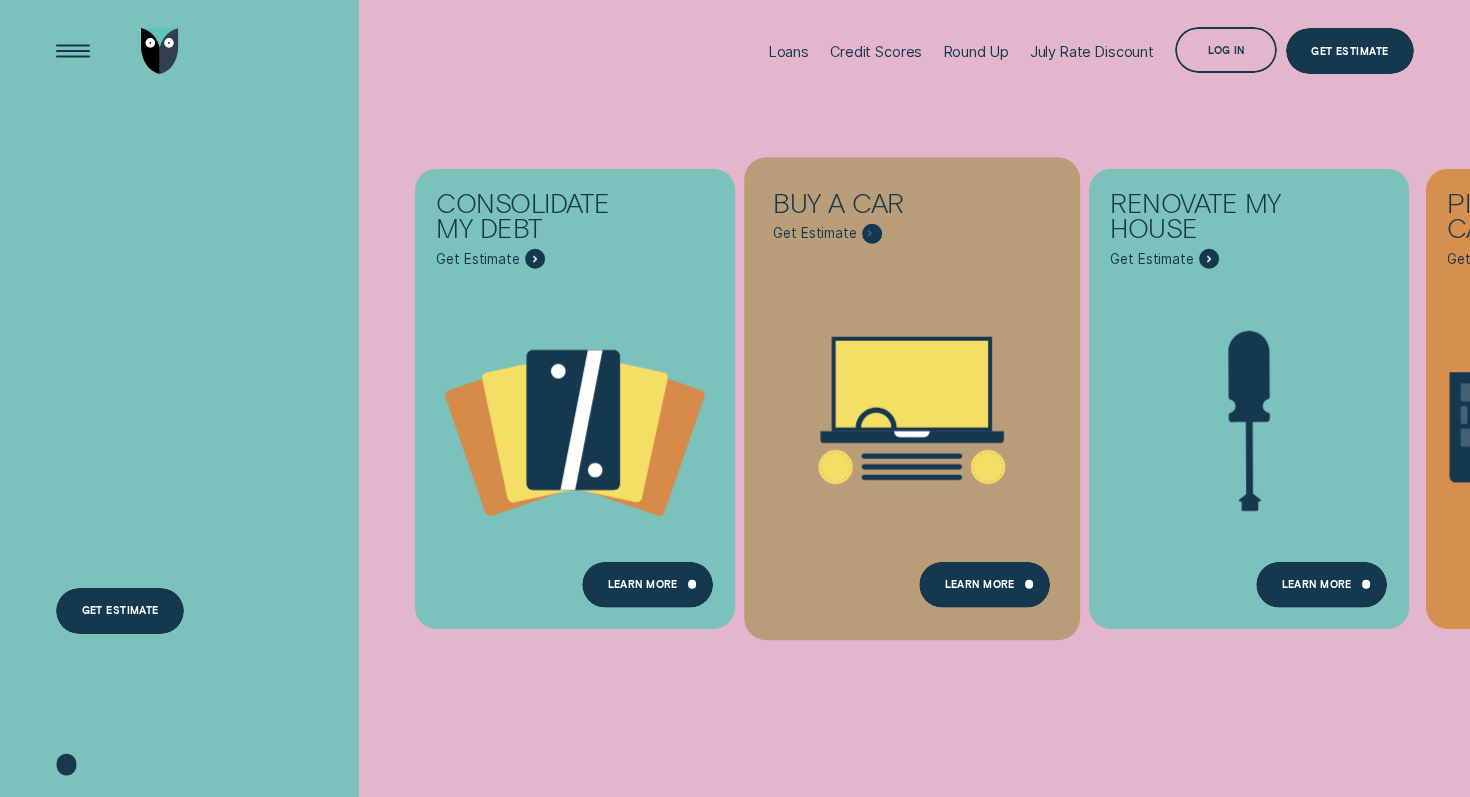 scroll, scrollTop: 147, scrollLeft: 0, axis: vertical 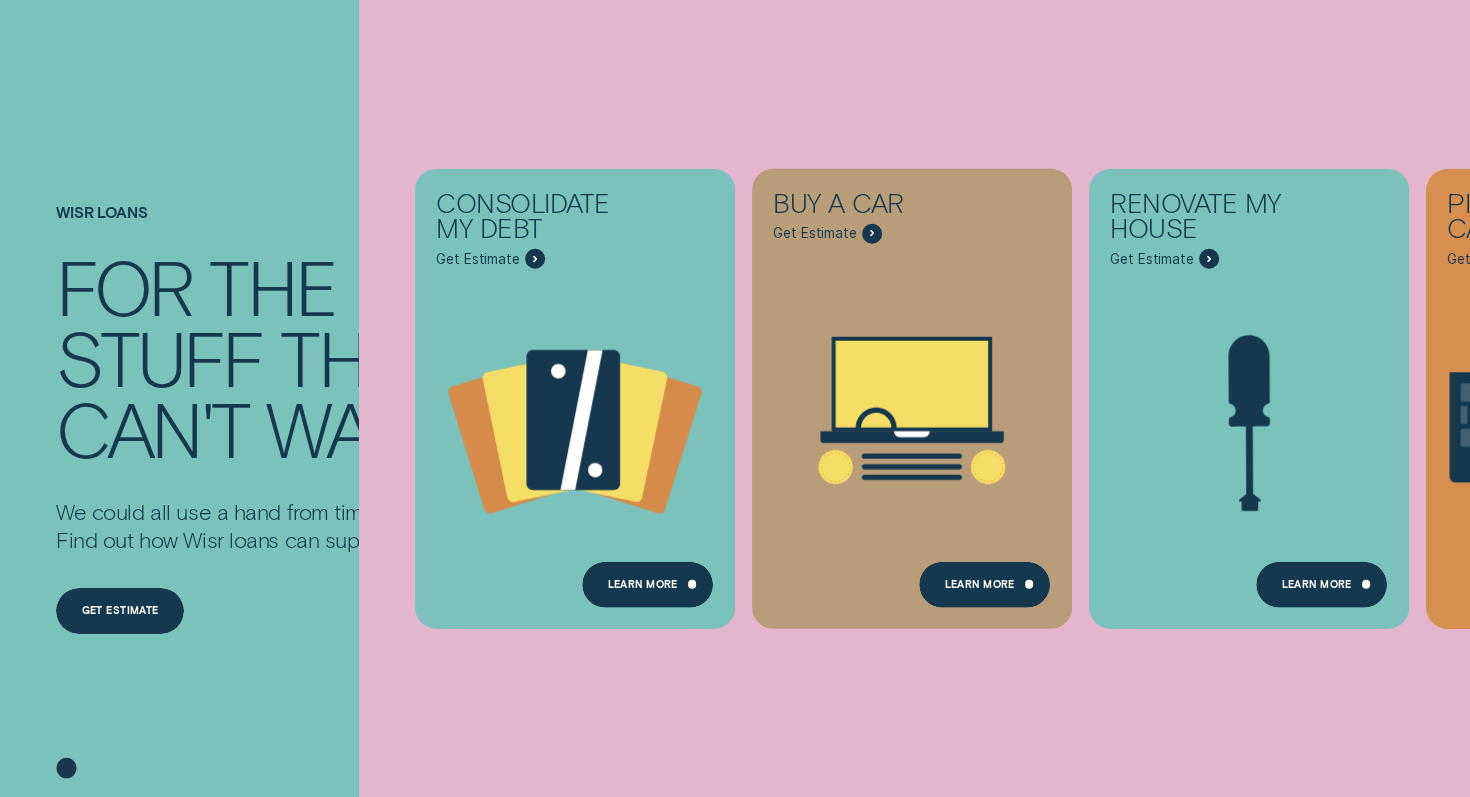 click on "Consolidate my debt Get Estimate Loans - Debt Consolidation Learn more Learn more Buy a car Get Estimate Loans - Car Learn More Learn More Renovate My House Get Estimate Loans - Renovation - Screwdriver Learn more Learn more Pick up a caravan Get Estimate Loans - Caravan Learn More Learn More Take care of myself Get Estimate Loans - Medical Learn more Learn more Go green Get Estimate Loans - Green Learn more Learn more Wedding Loans Get Estimate Loans - Wedding Learn more Learn more" at bounding box center [1094, 398] 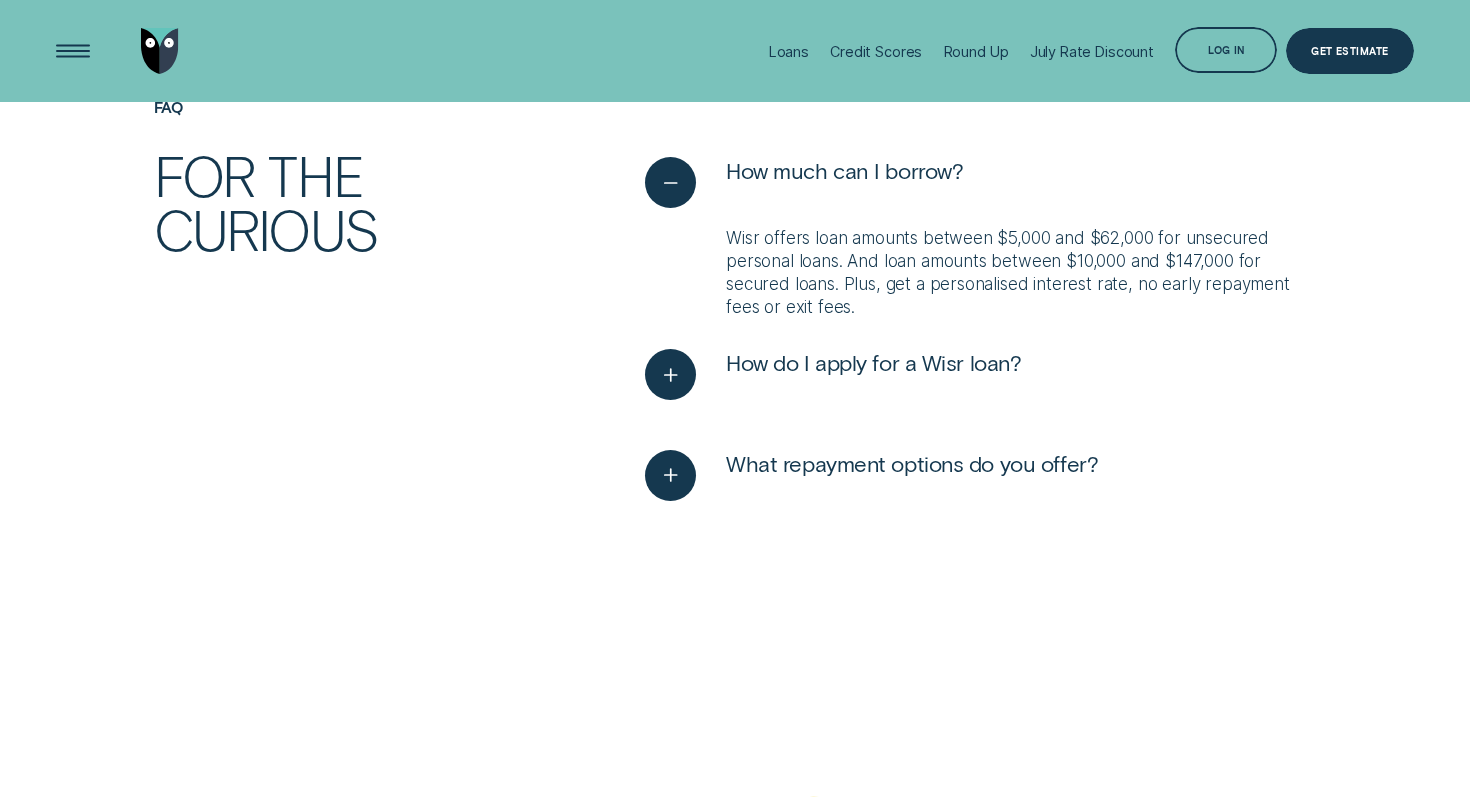 scroll, scrollTop: 4268, scrollLeft: 0, axis: vertical 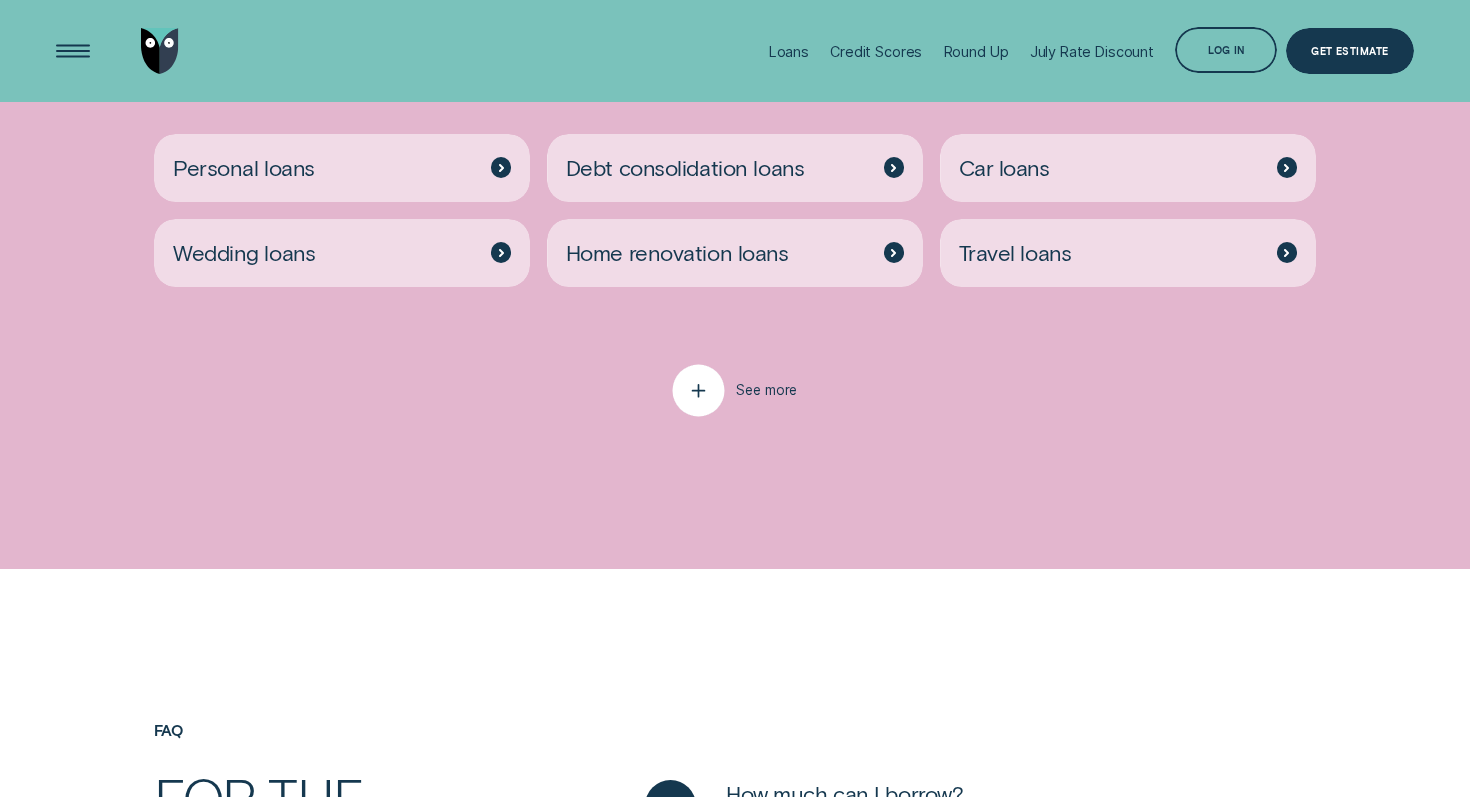 click at bounding box center [698, 390] 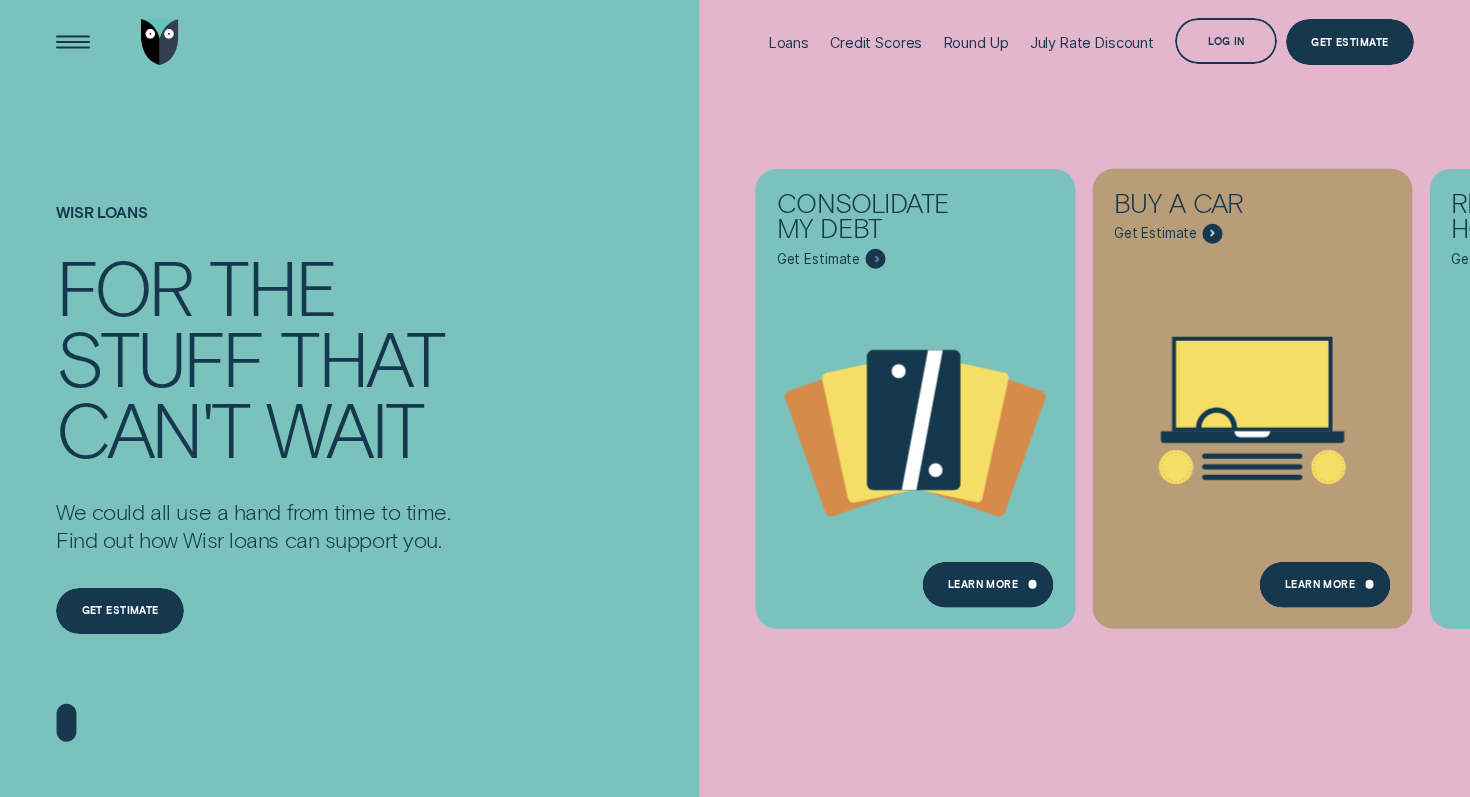 scroll, scrollTop: 0, scrollLeft: 0, axis: both 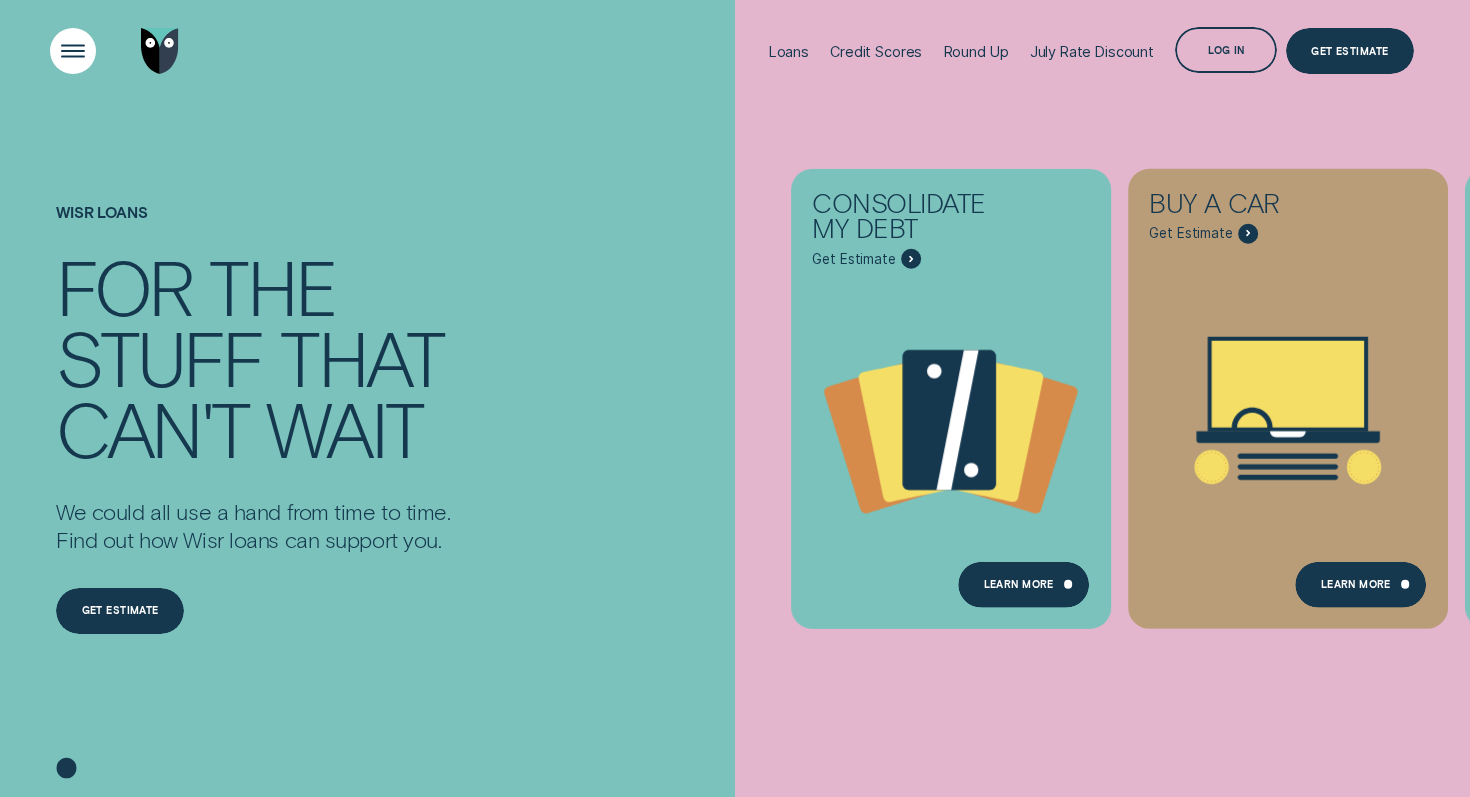 click at bounding box center [73, 51] 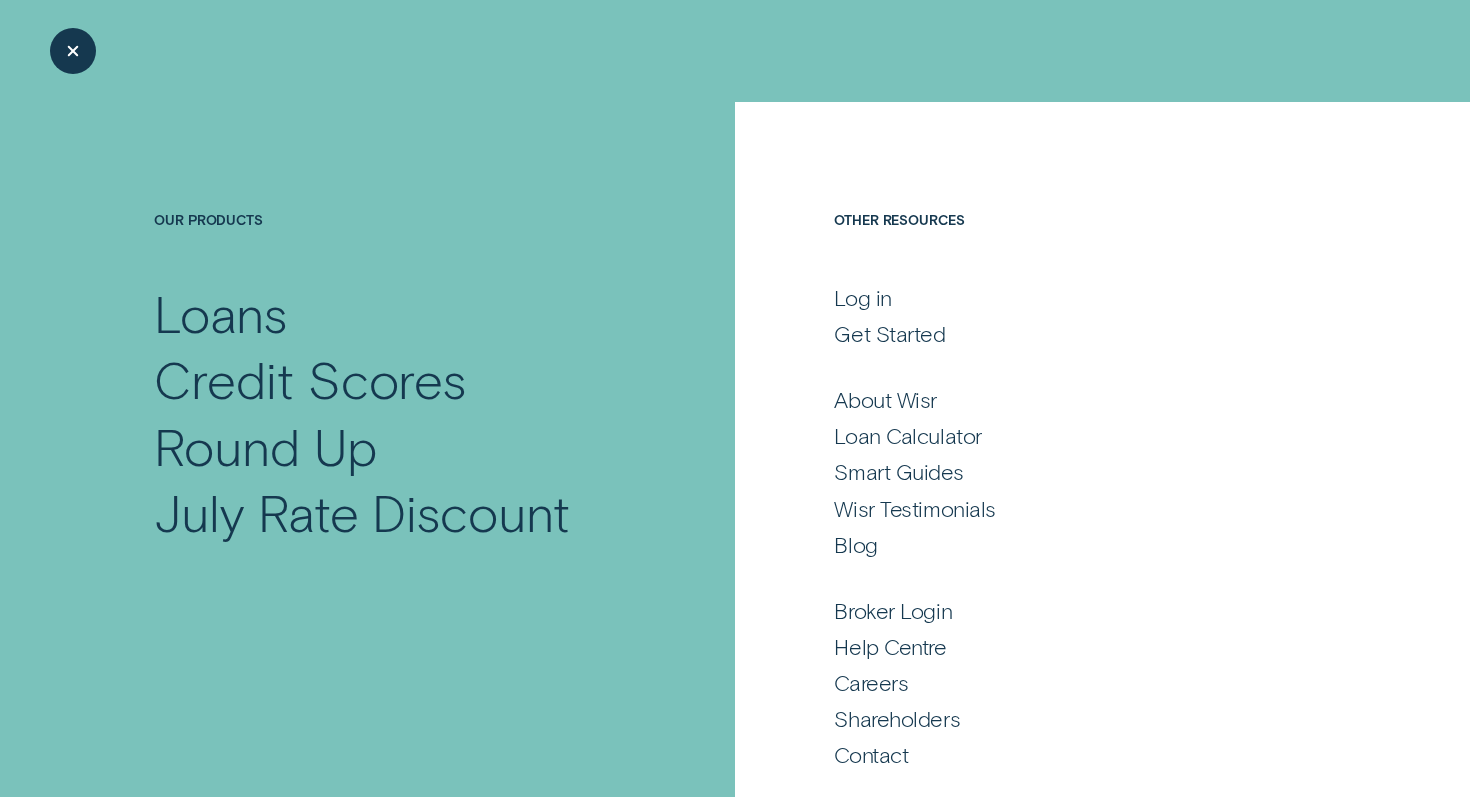 scroll, scrollTop: 1, scrollLeft: 0, axis: vertical 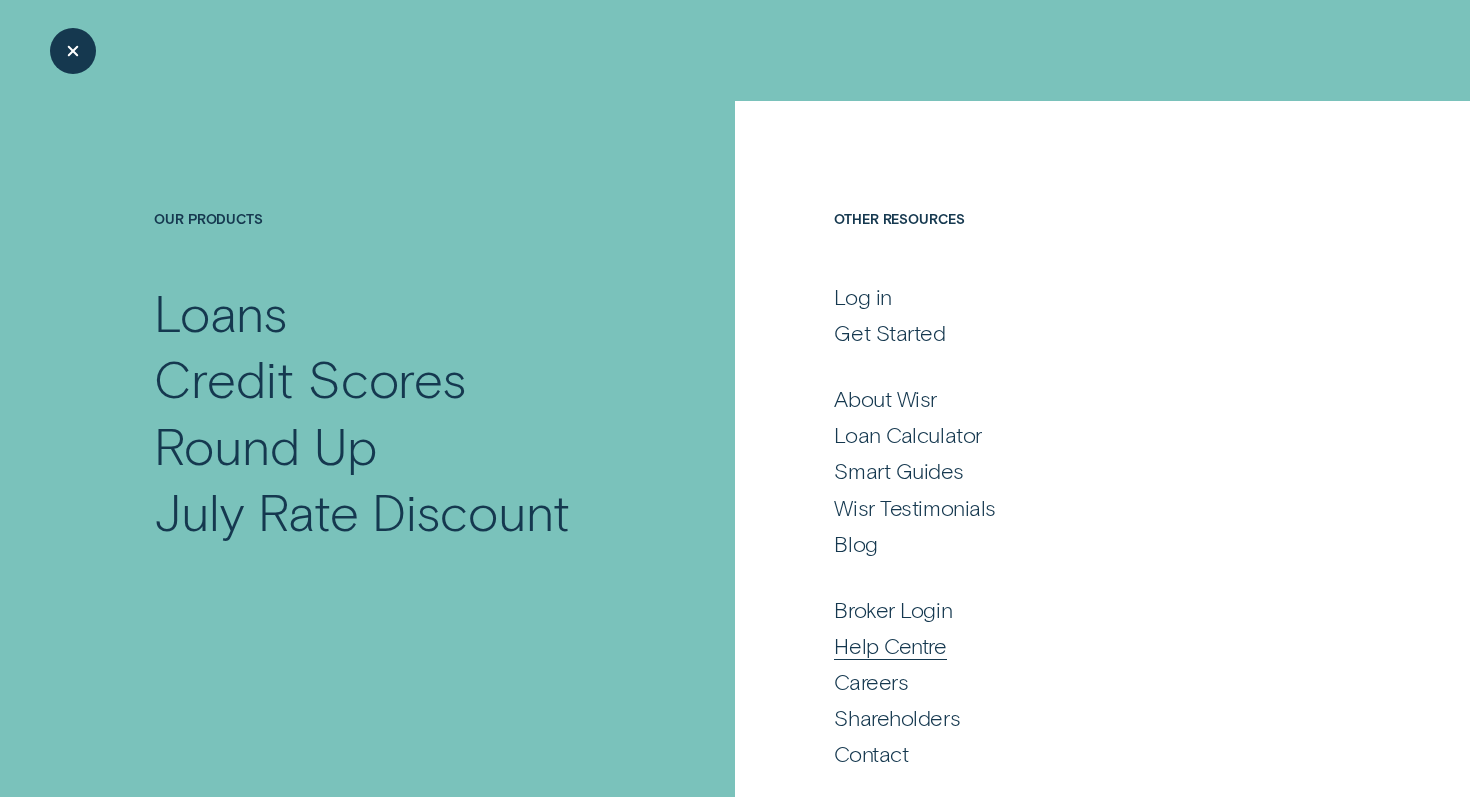 click on "Help Centre" at bounding box center [890, 646] 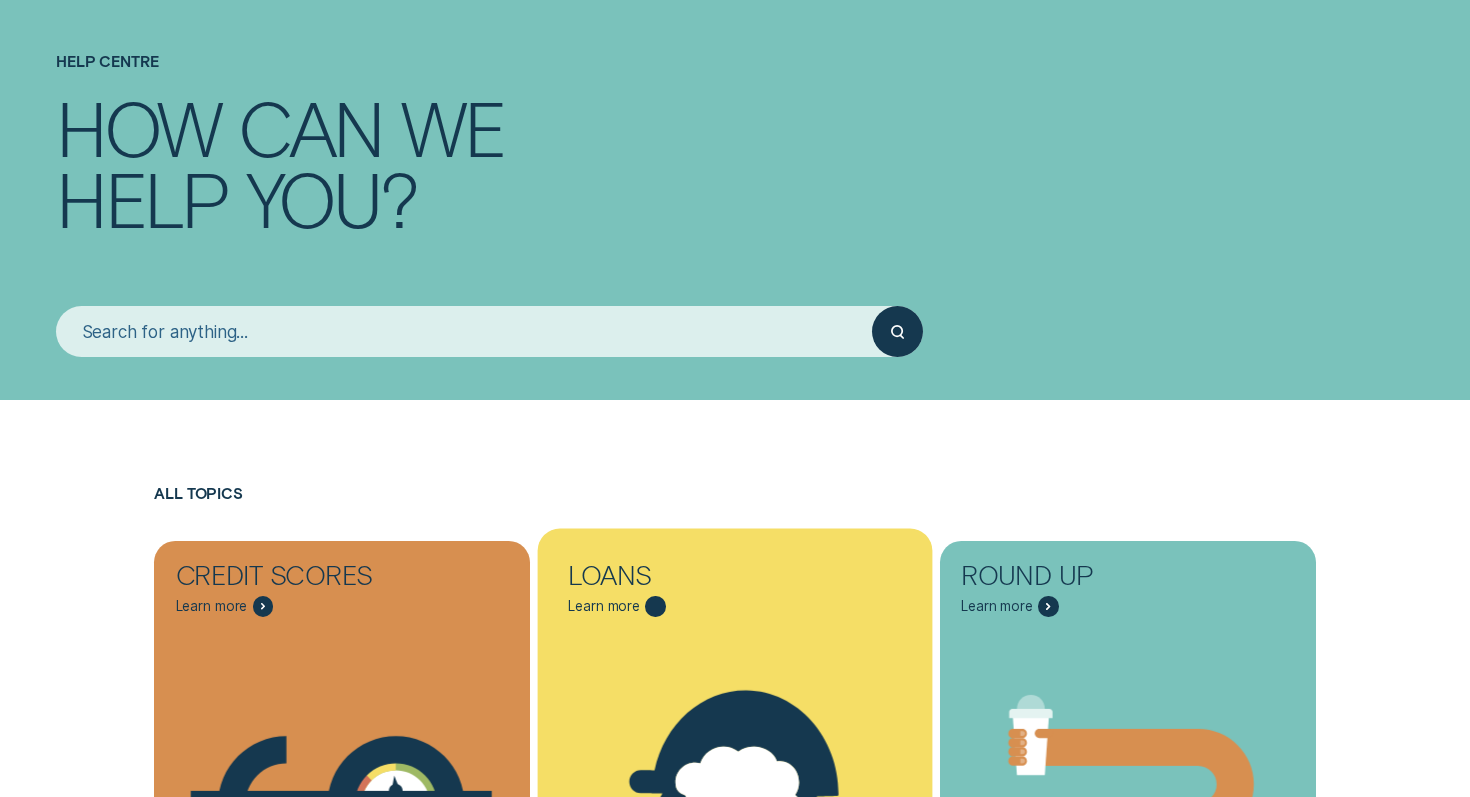 scroll, scrollTop: 127, scrollLeft: 0, axis: vertical 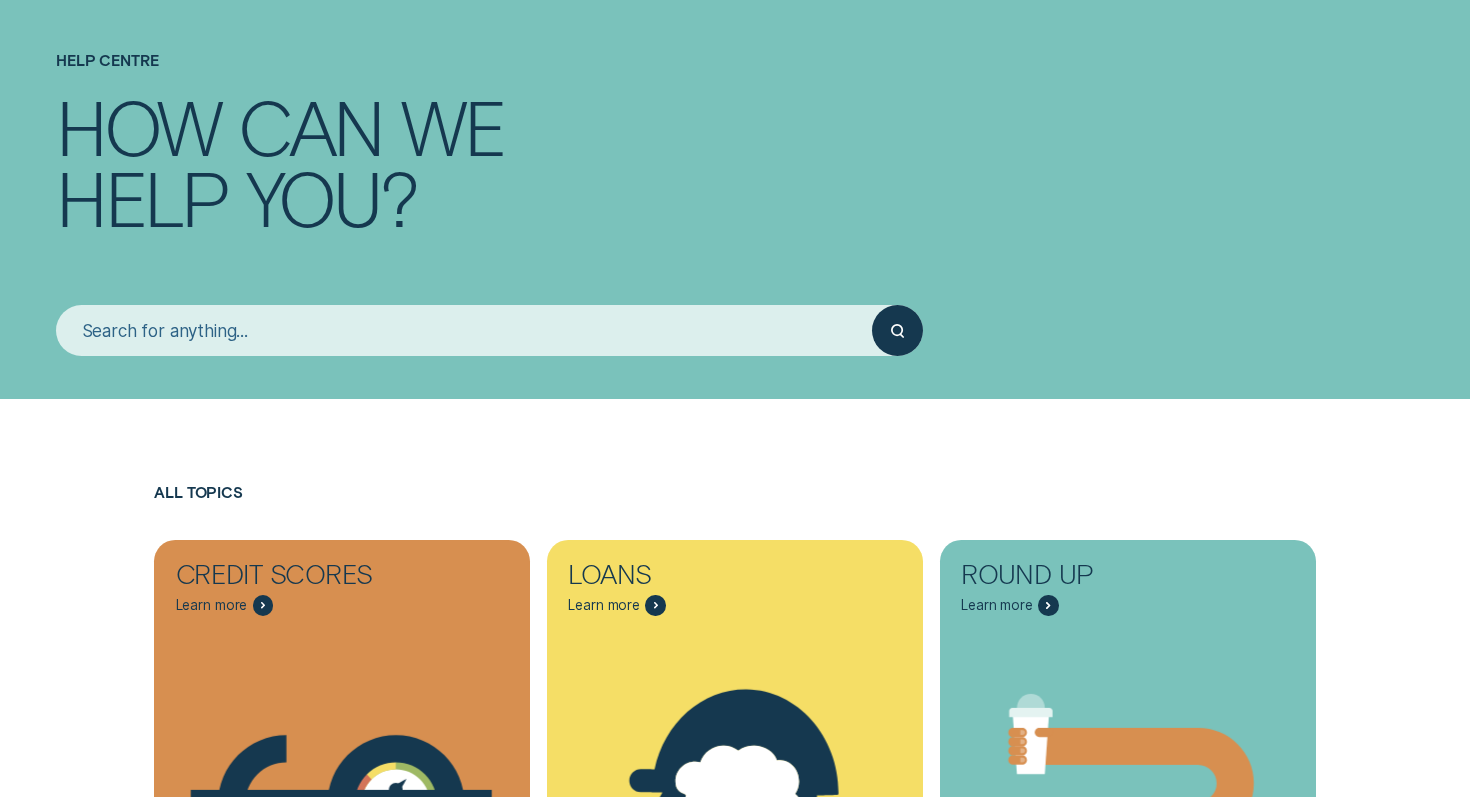 click at bounding box center (464, 330) 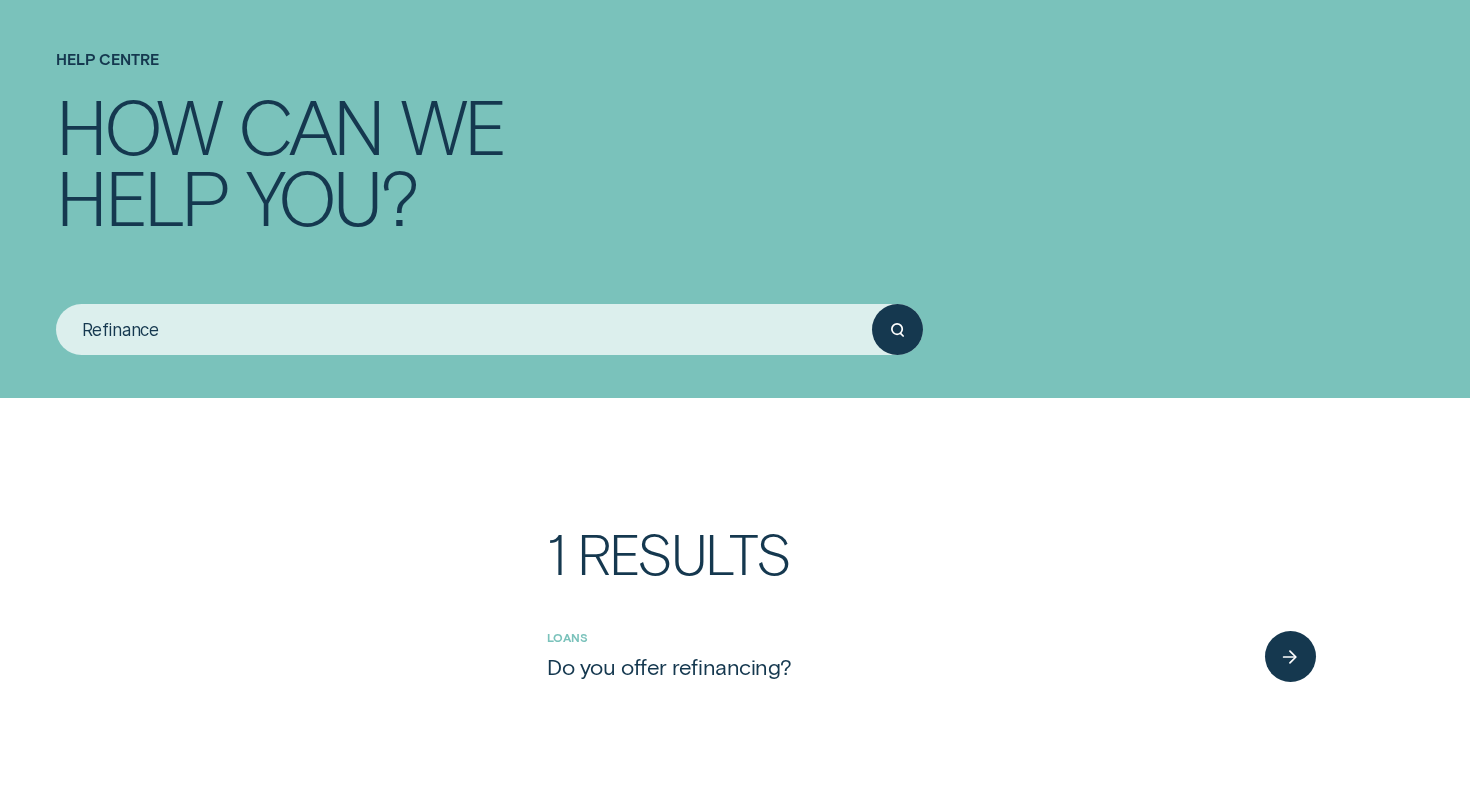scroll, scrollTop: 136, scrollLeft: 0, axis: vertical 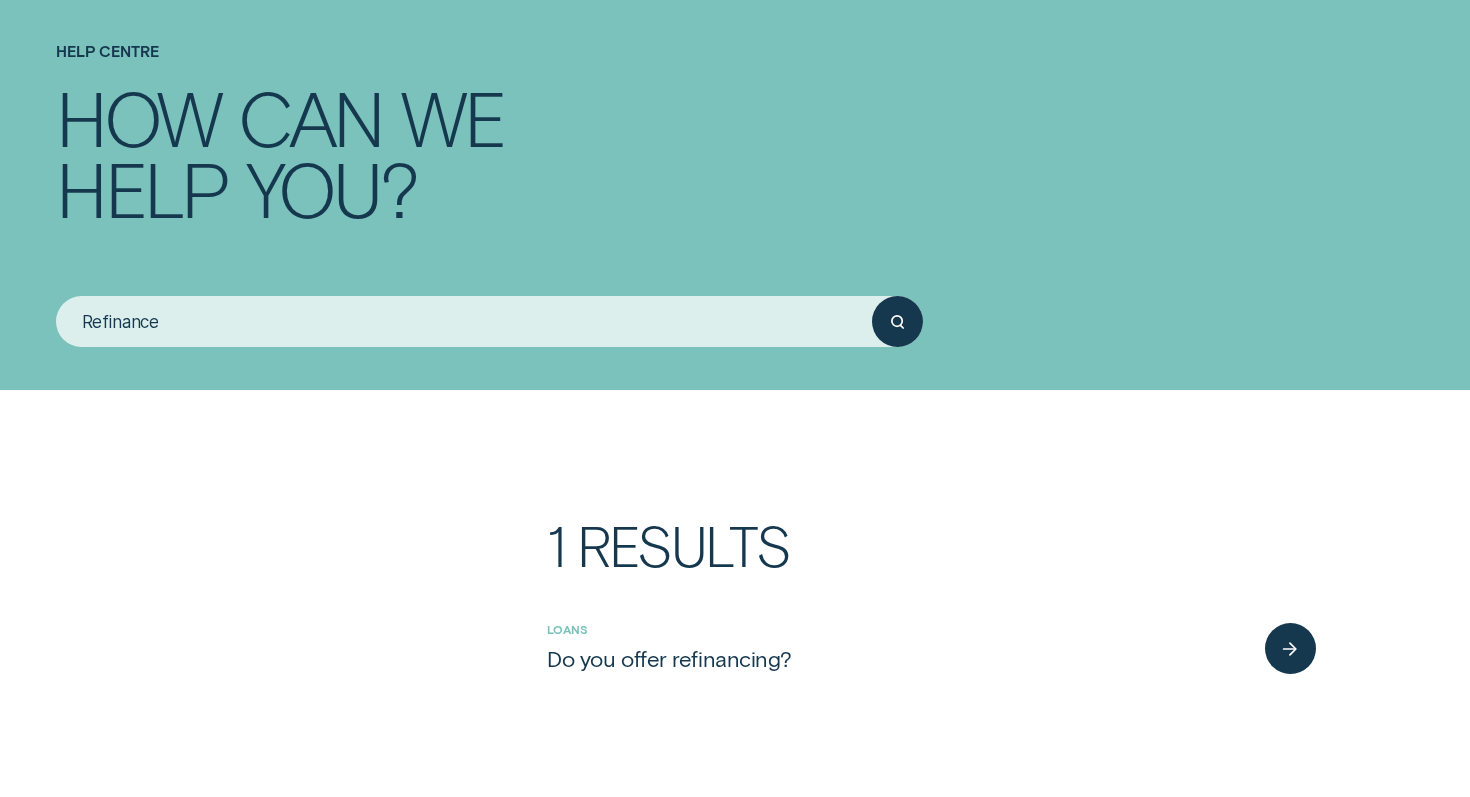 type on "Refinance" 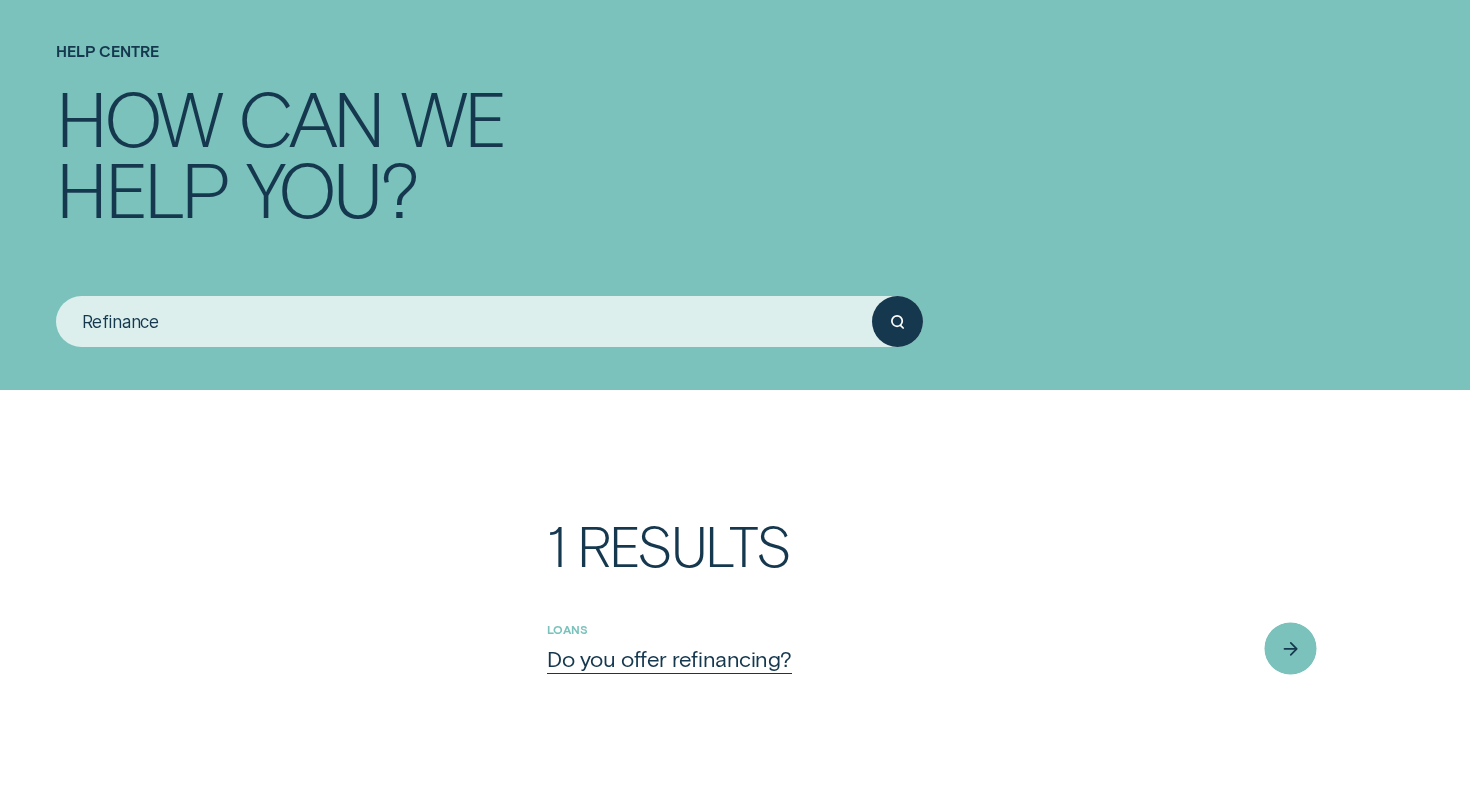 click on "Do you offer refinancing?" at bounding box center (900, 659) 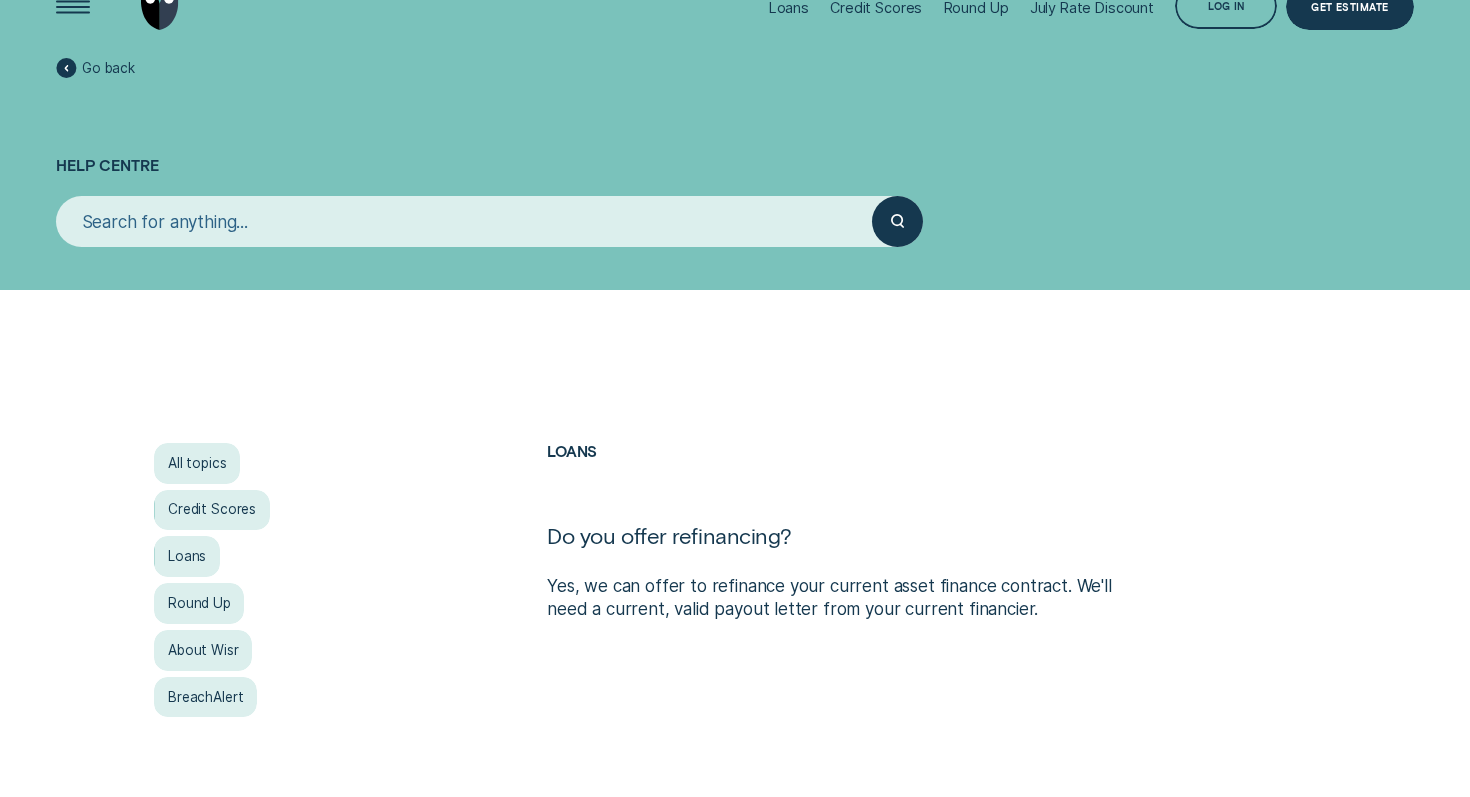 scroll, scrollTop: 0, scrollLeft: 0, axis: both 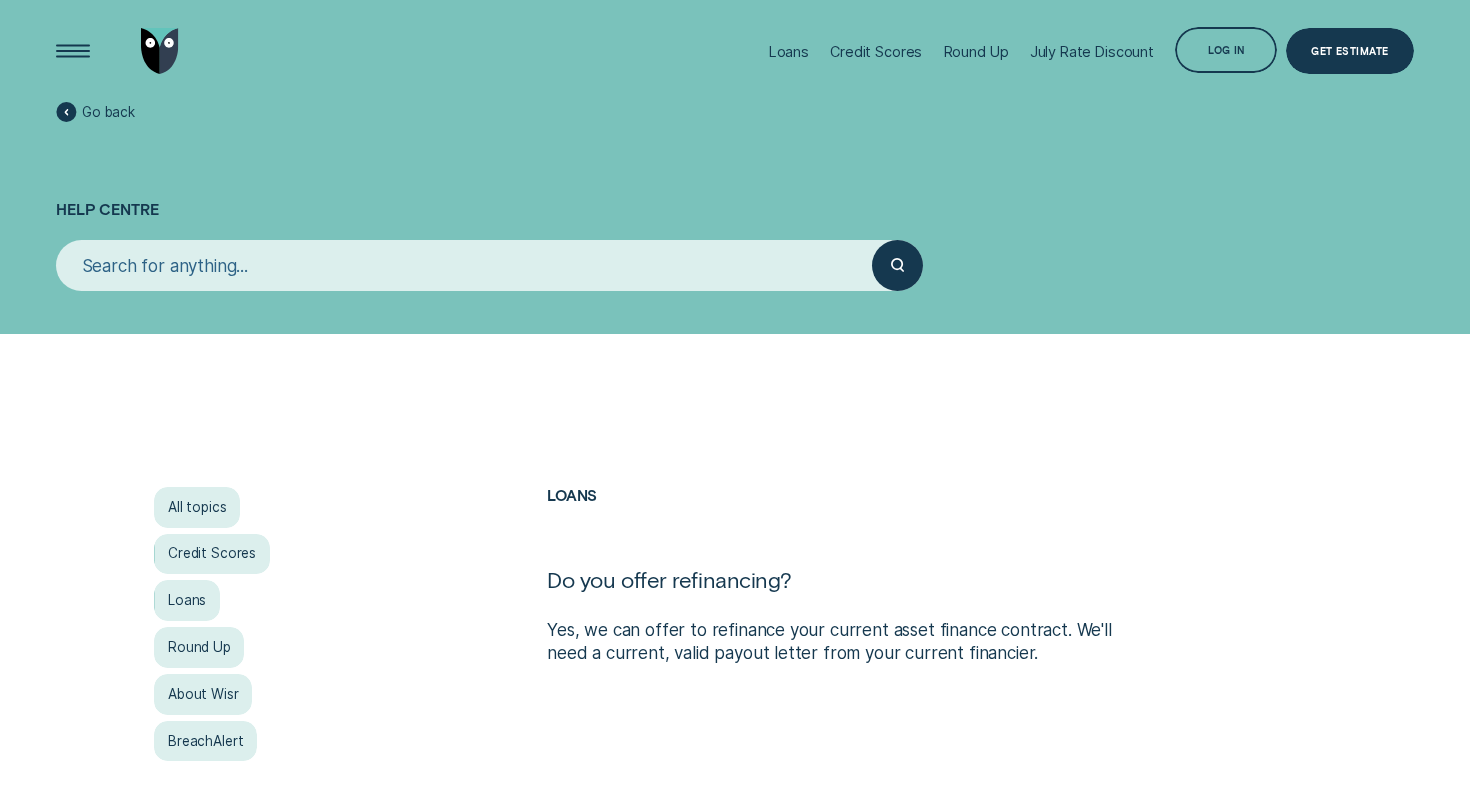click at bounding box center (464, 265) 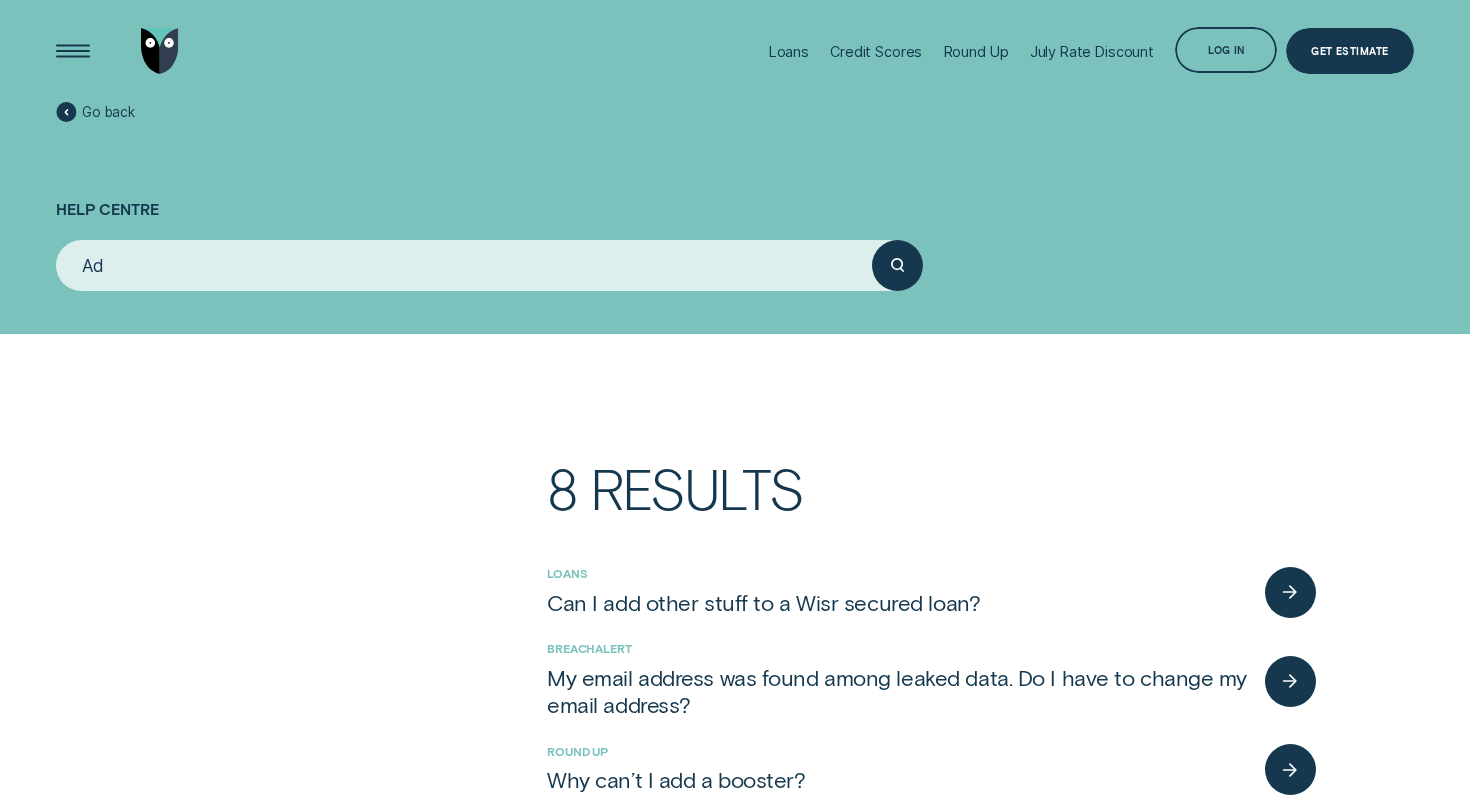 type on "A" 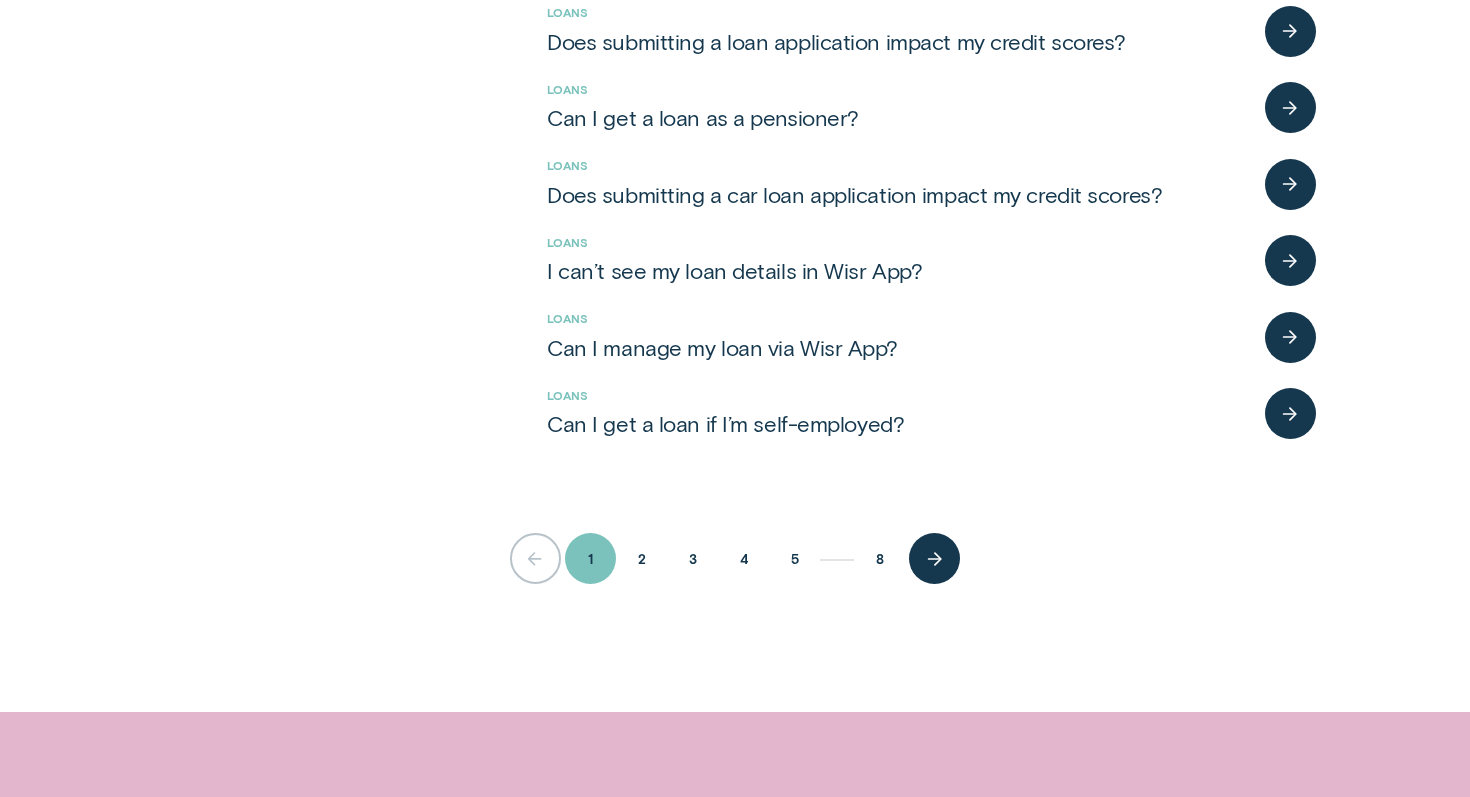 scroll, scrollTop: 717, scrollLeft: 0, axis: vertical 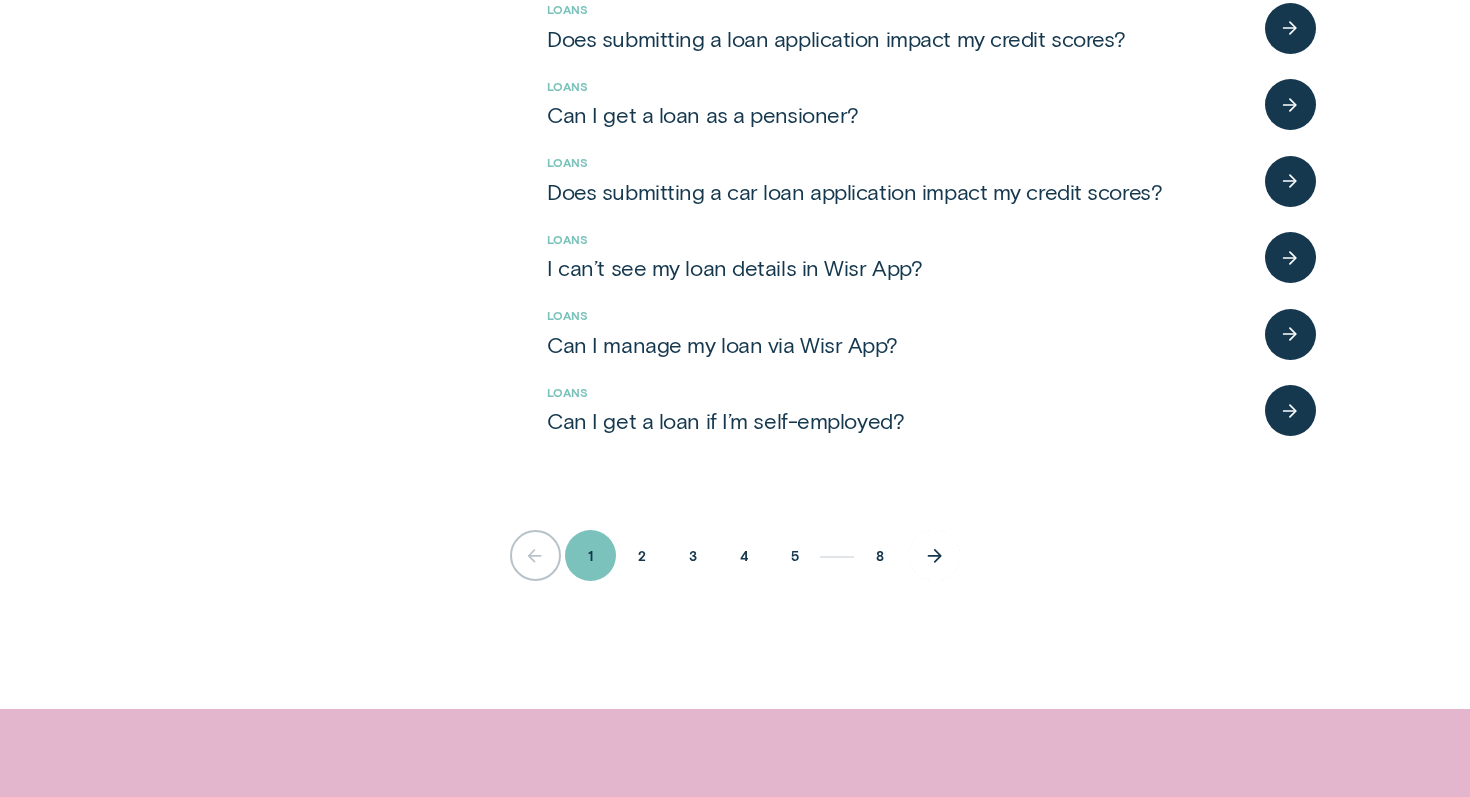 type on "loan" 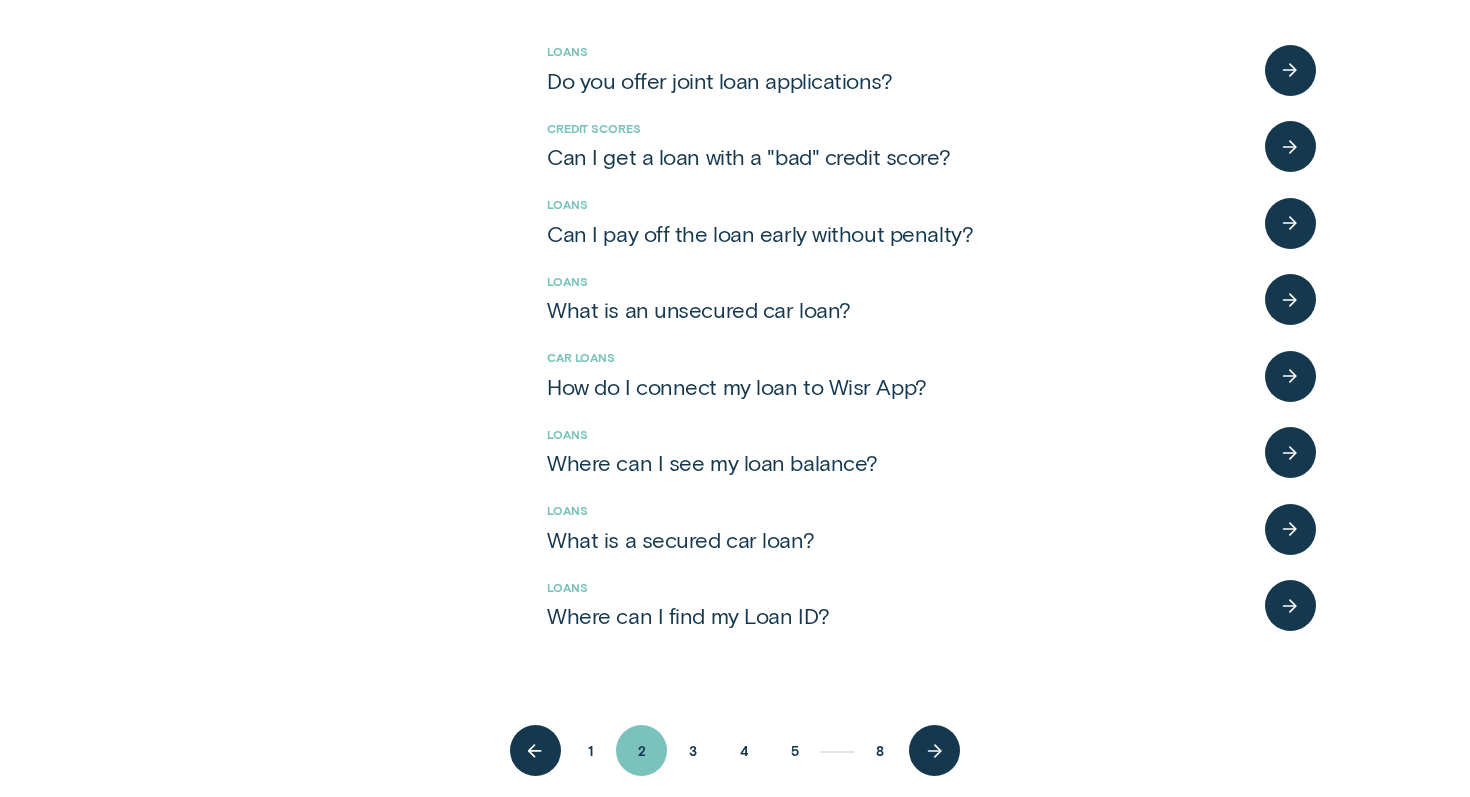 scroll, scrollTop: 504, scrollLeft: 0, axis: vertical 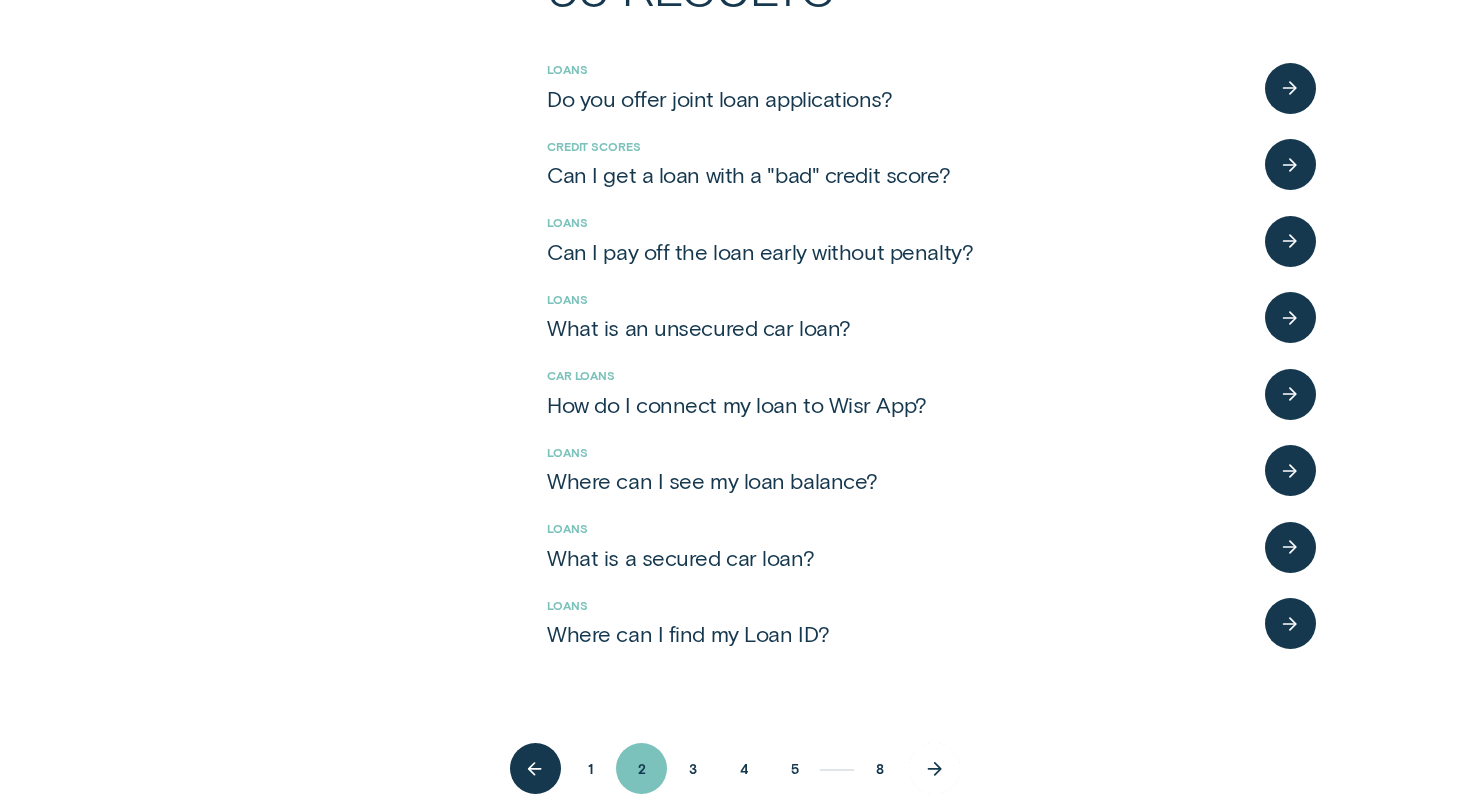 click at bounding box center (935, 769) 